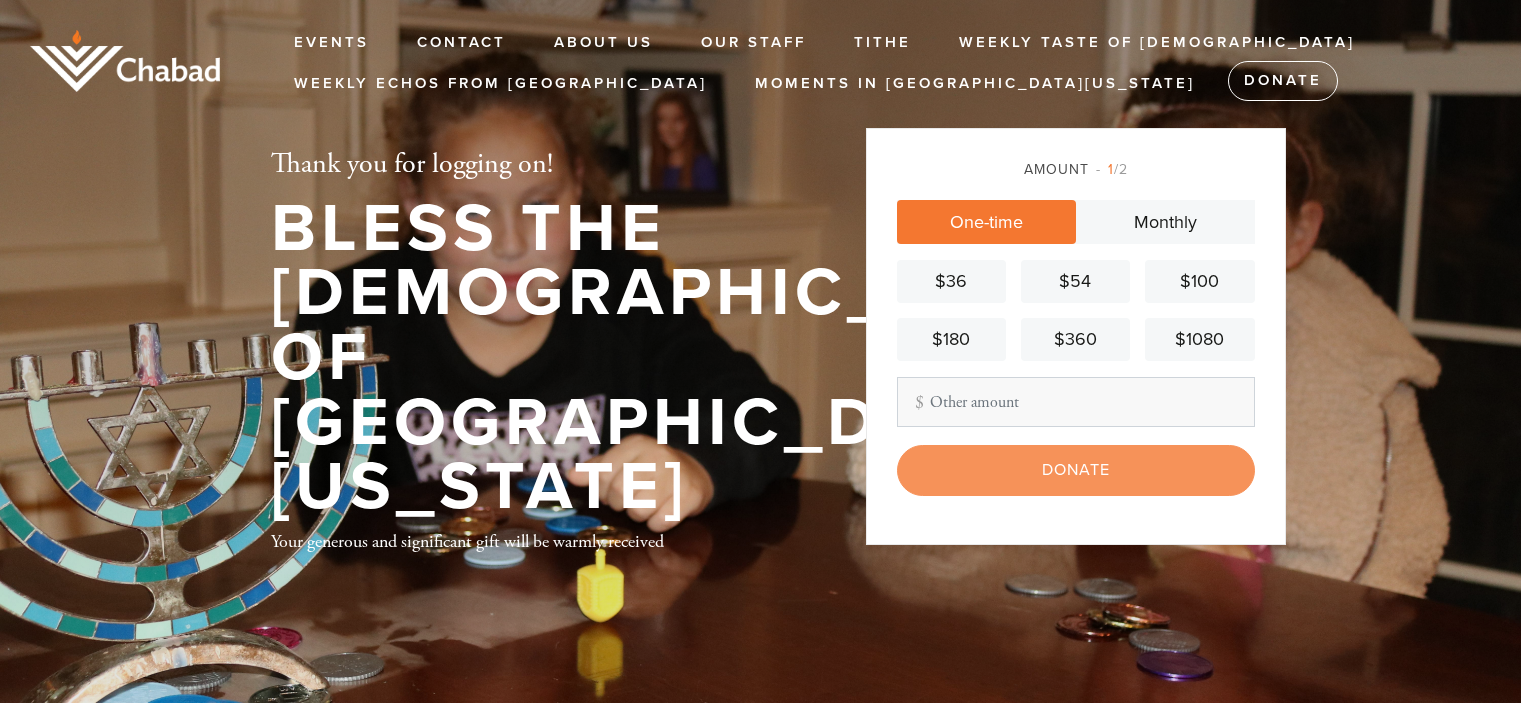 scroll, scrollTop: 0, scrollLeft: 0, axis: both 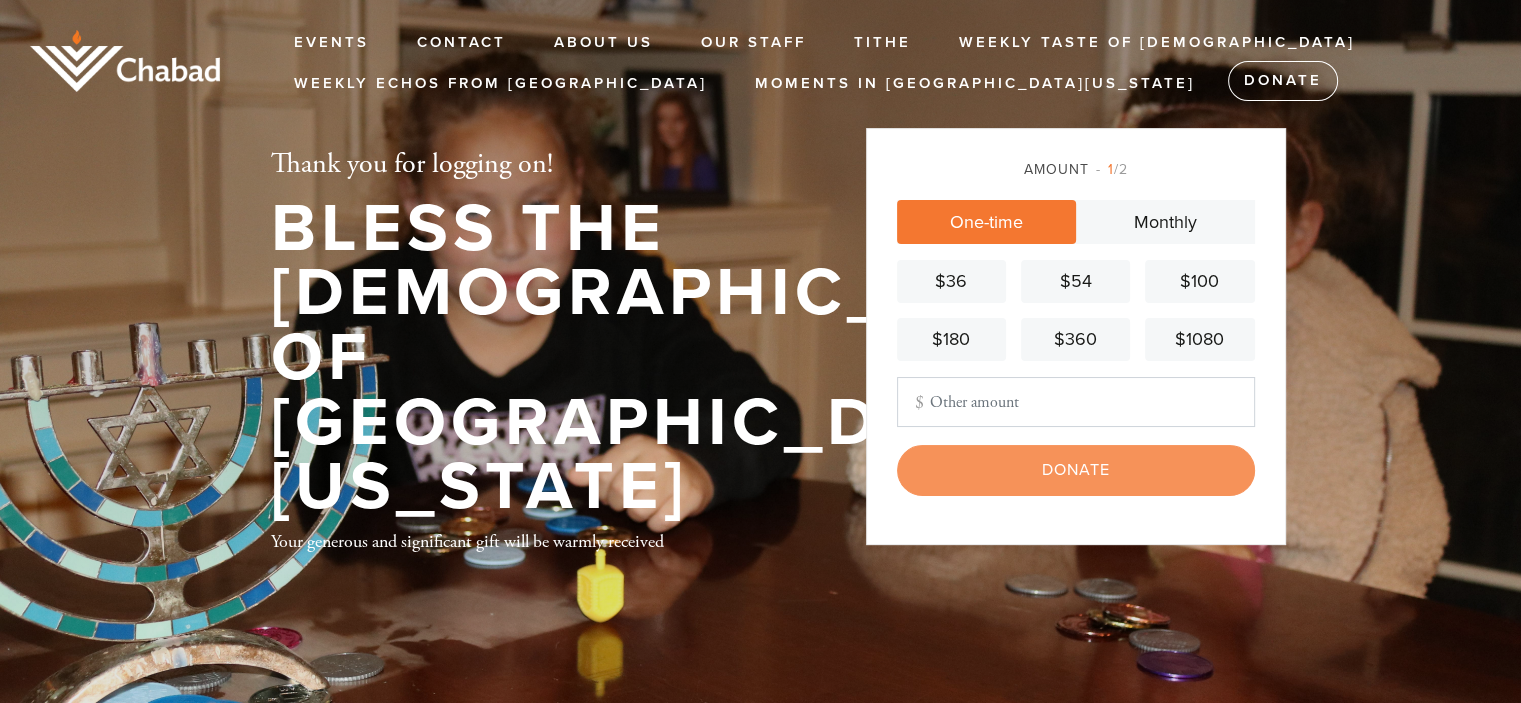 click on "Other Amount" at bounding box center [1076, 402] 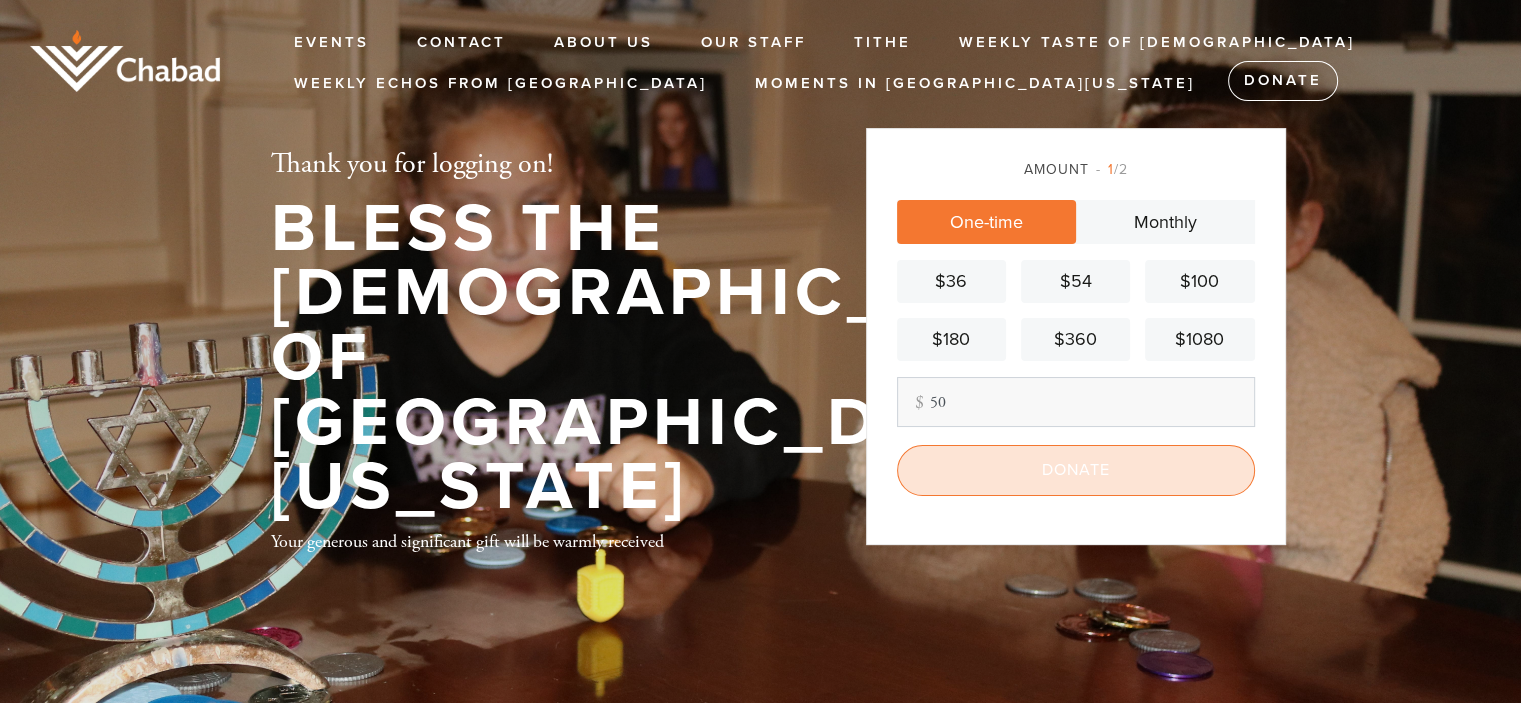 type on "50" 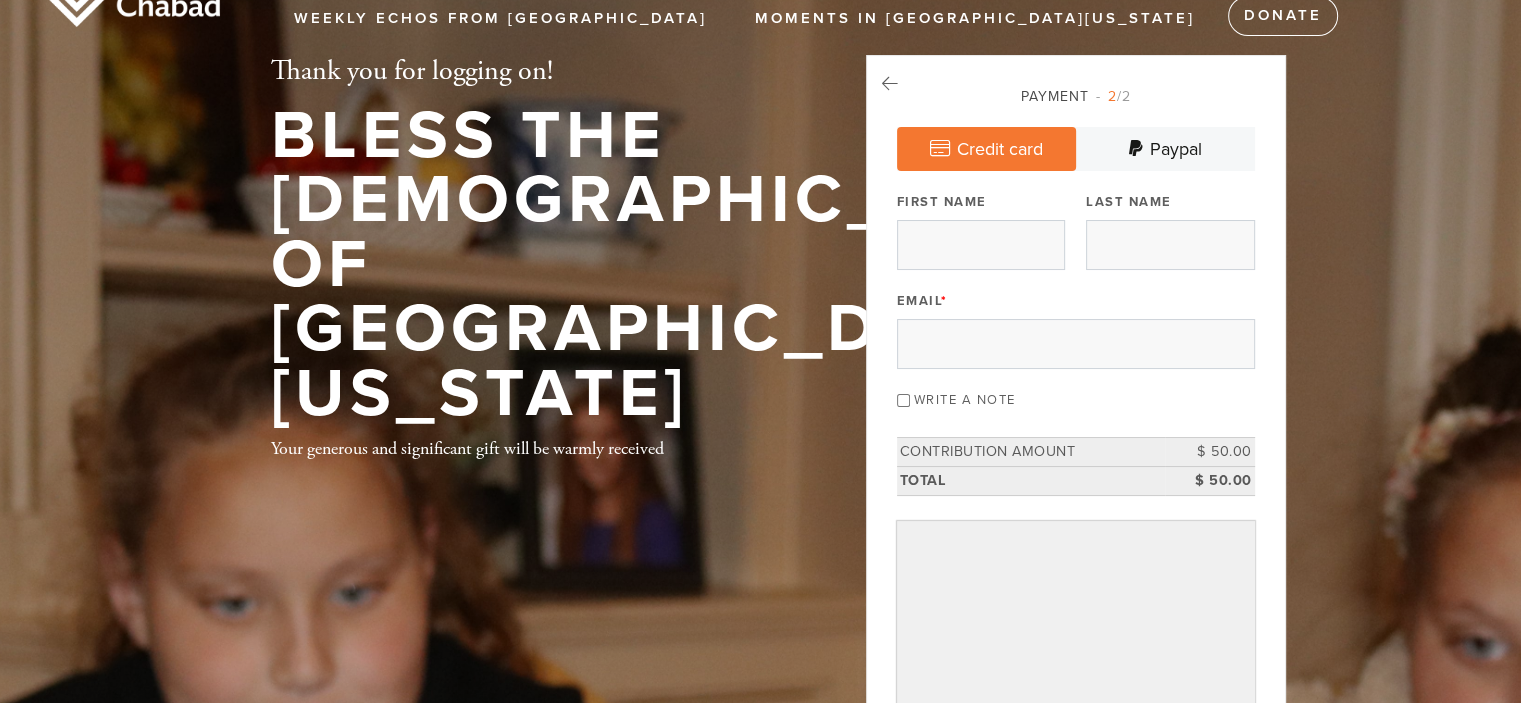 scroll, scrollTop: 100, scrollLeft: 0, axis: vertical 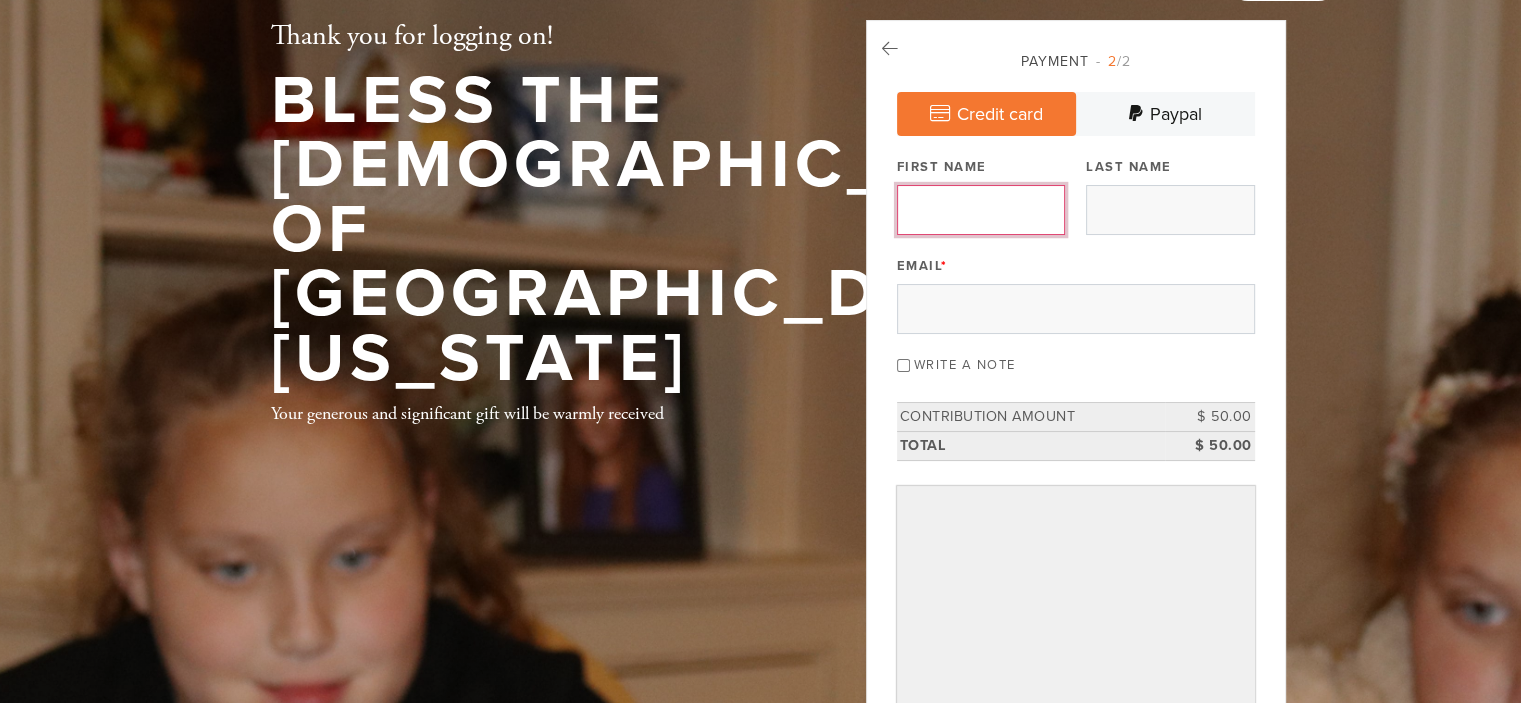 click on "First Name" at bounding box center (981, 210) 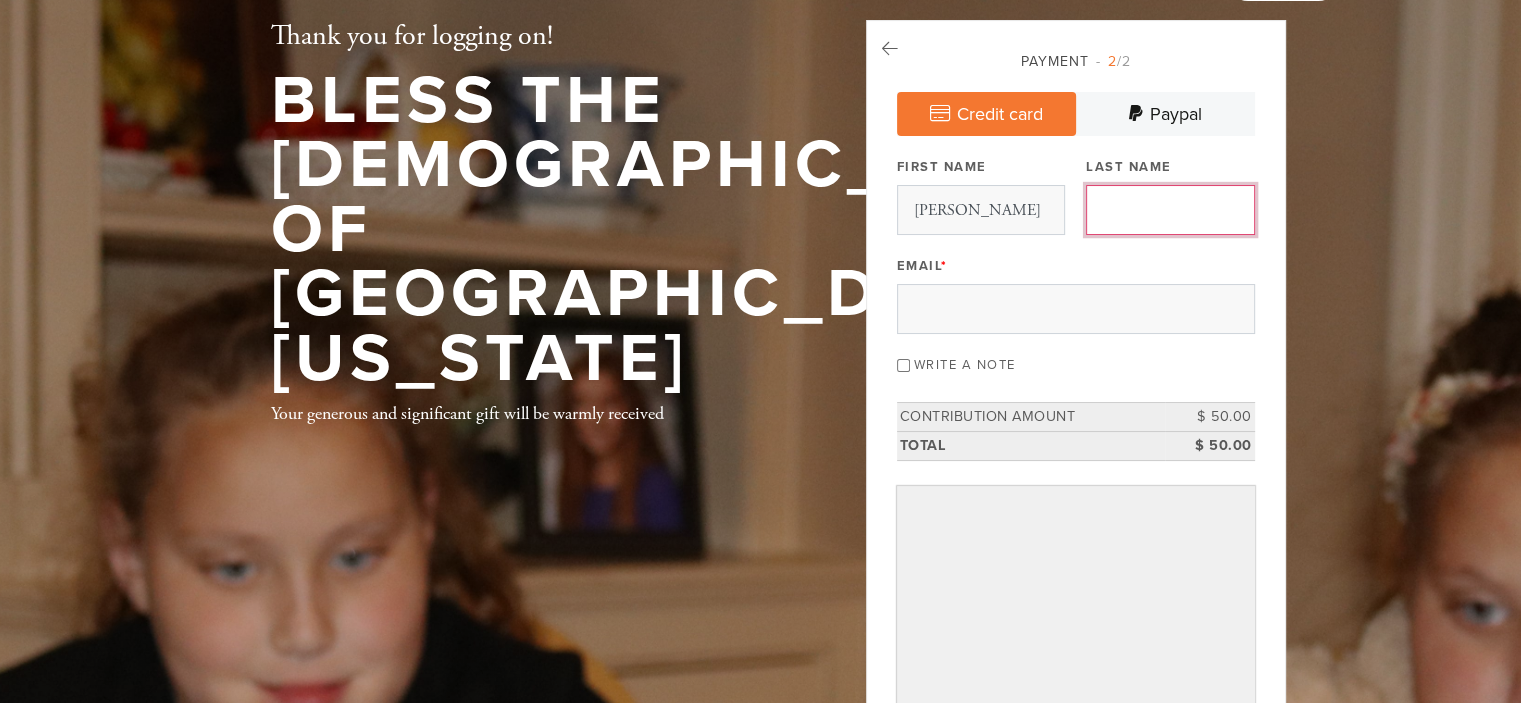 type on "[PERSON_NAME]" 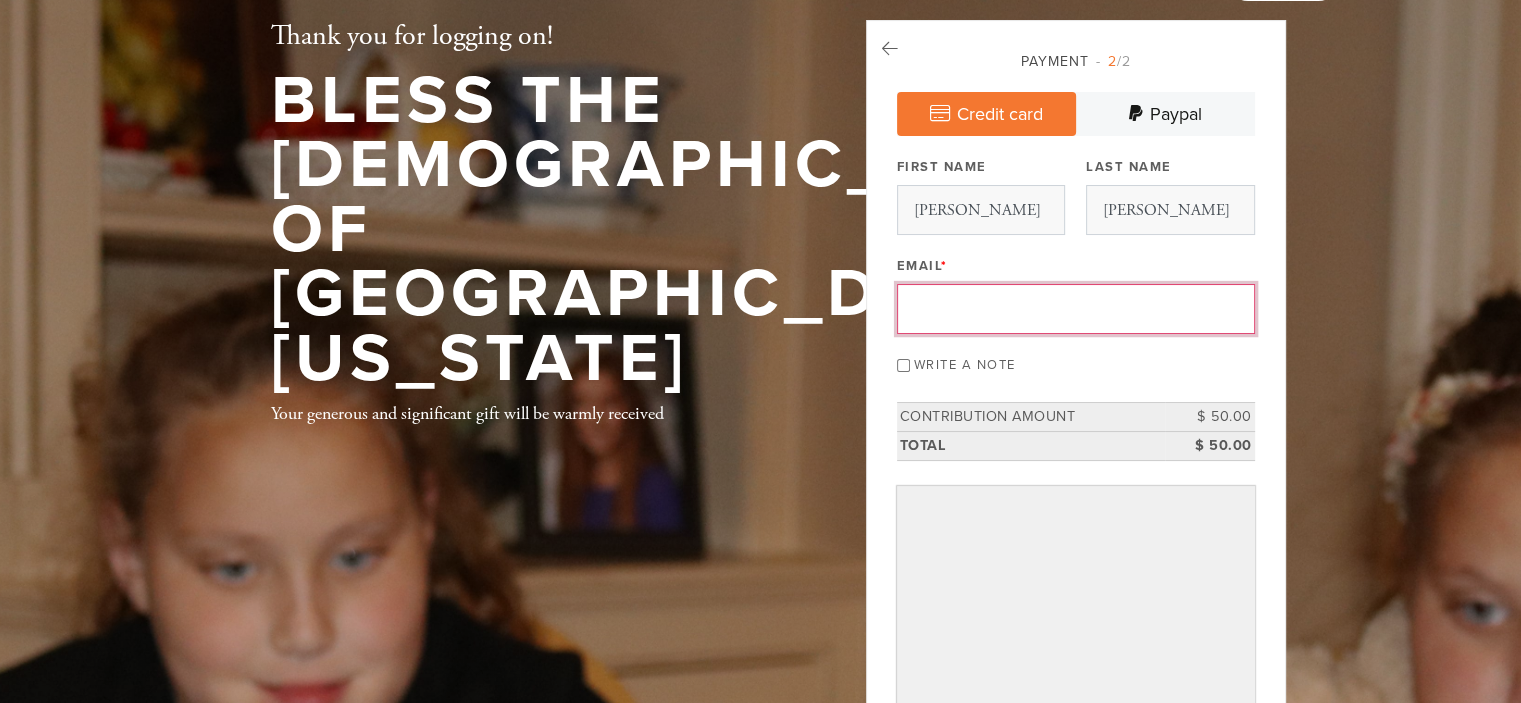 type on "[EMAIL_ADDRESS][DOMAIN_NAME]" 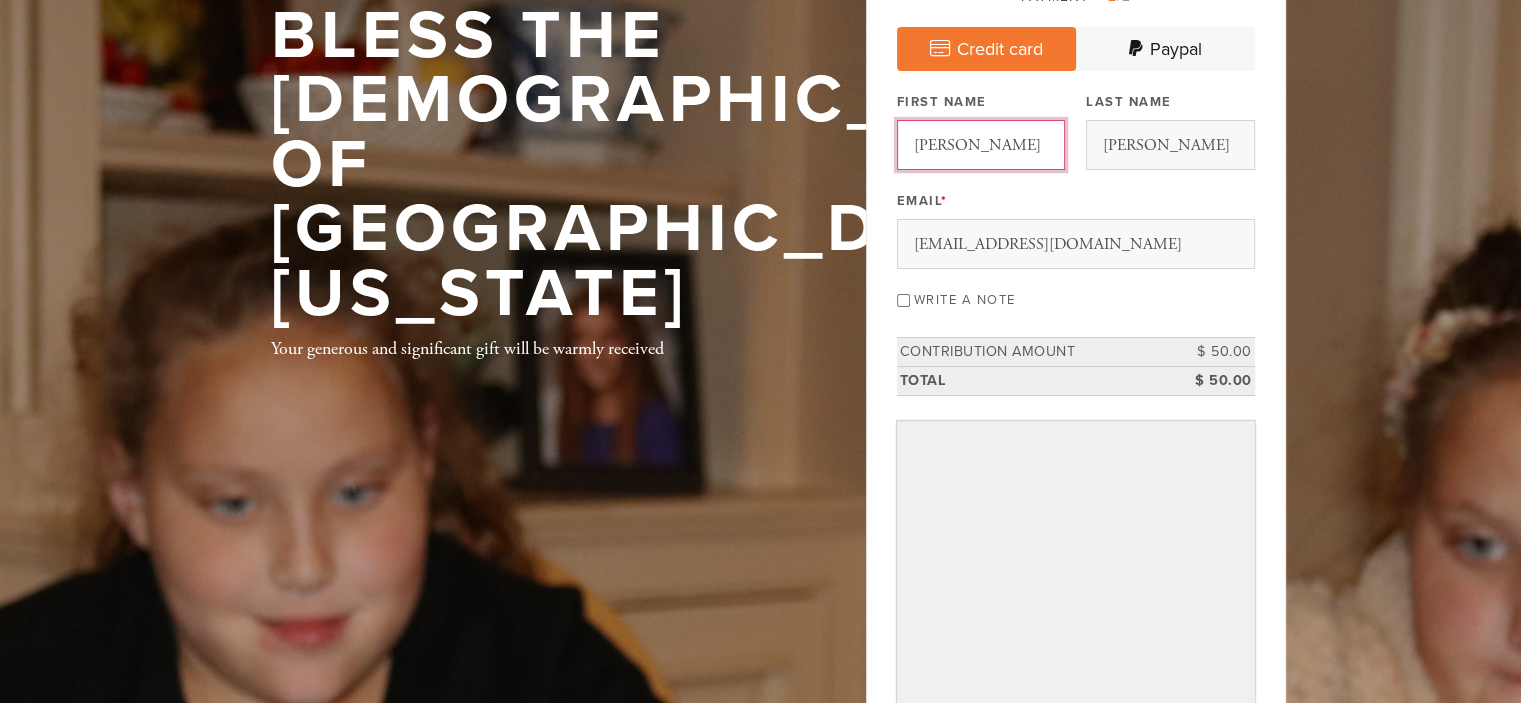 scroll, scrollTop: 200, scrollLeft: 0, axis: vertical 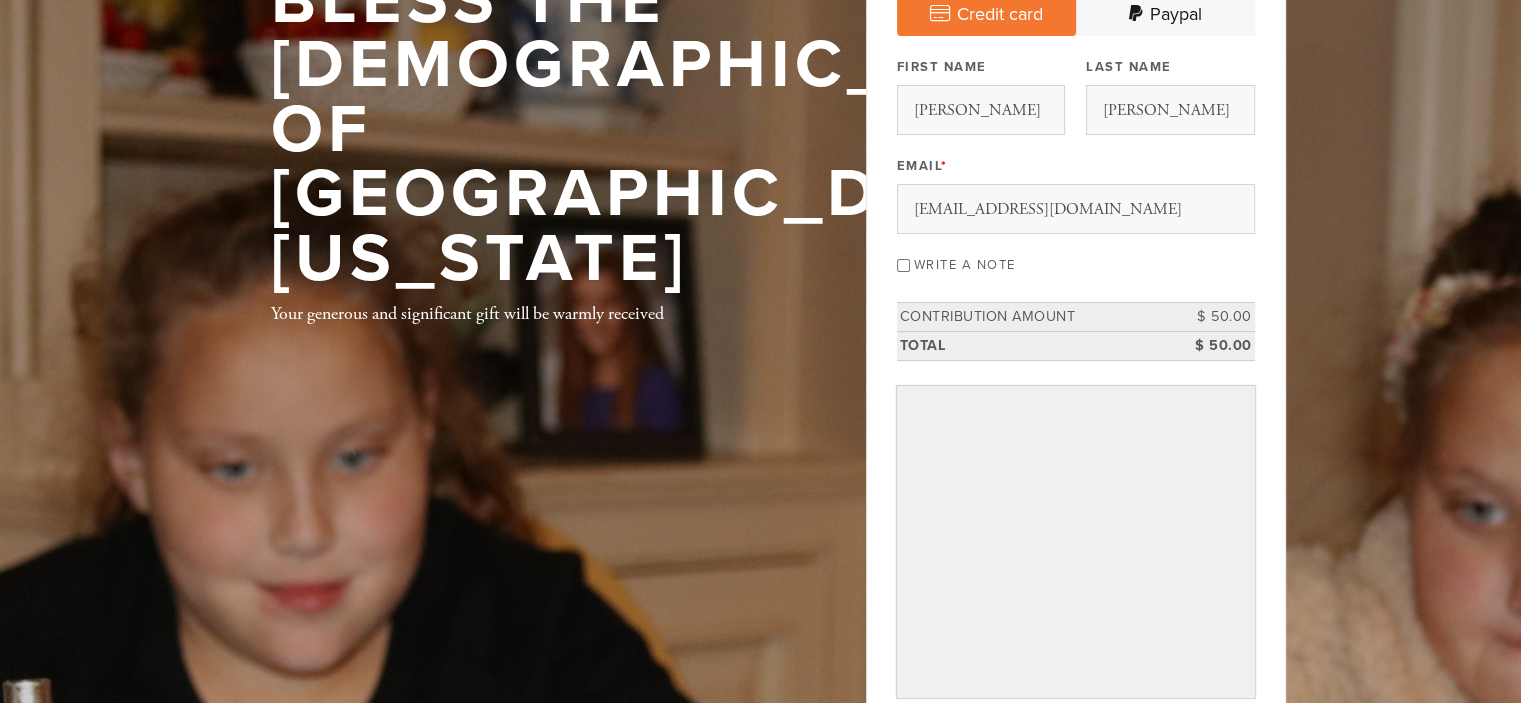 click on "Write a note" at bounding box center [903, 265] 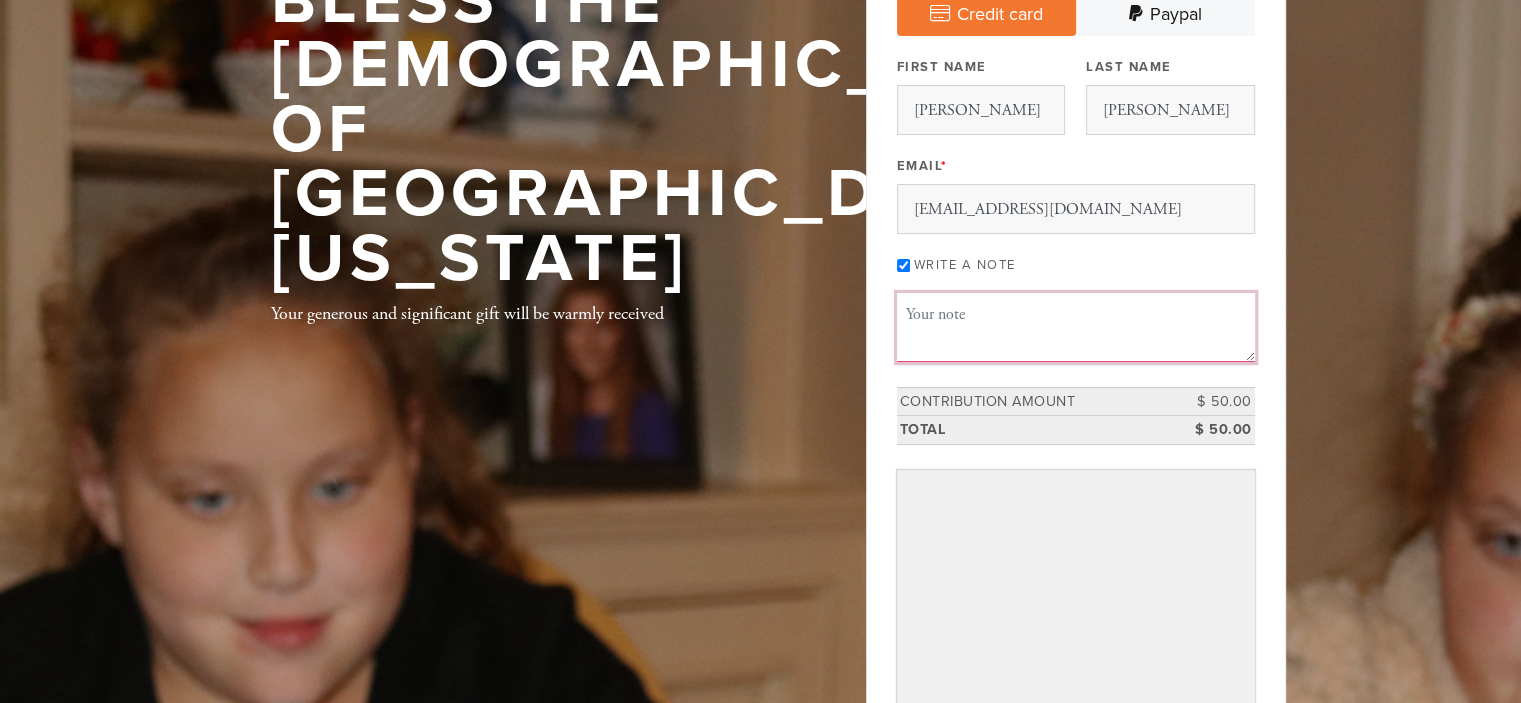 click on "Message or dedication" at bounding box center [1076, 327] 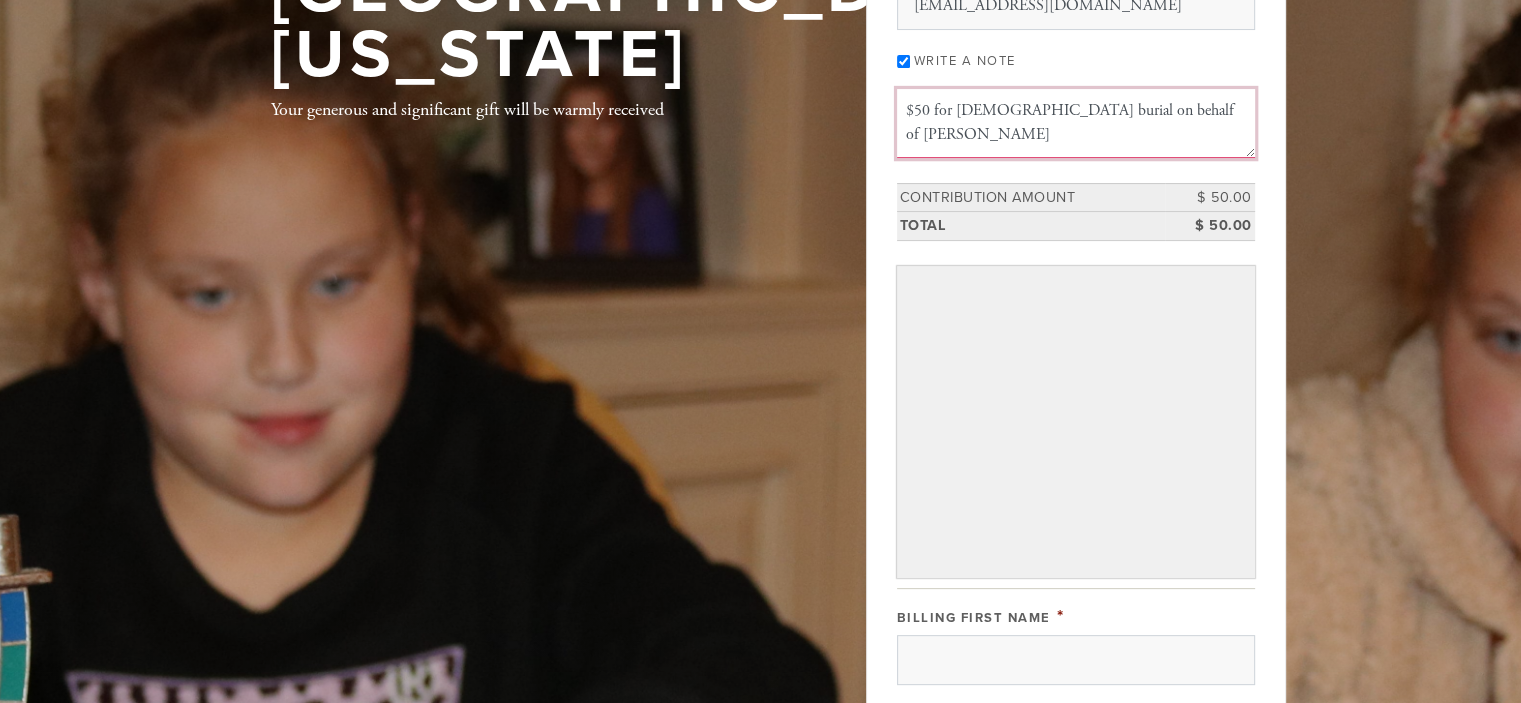 scroll, scrollTop: 500, scrollLeft: 0, axis: vertical 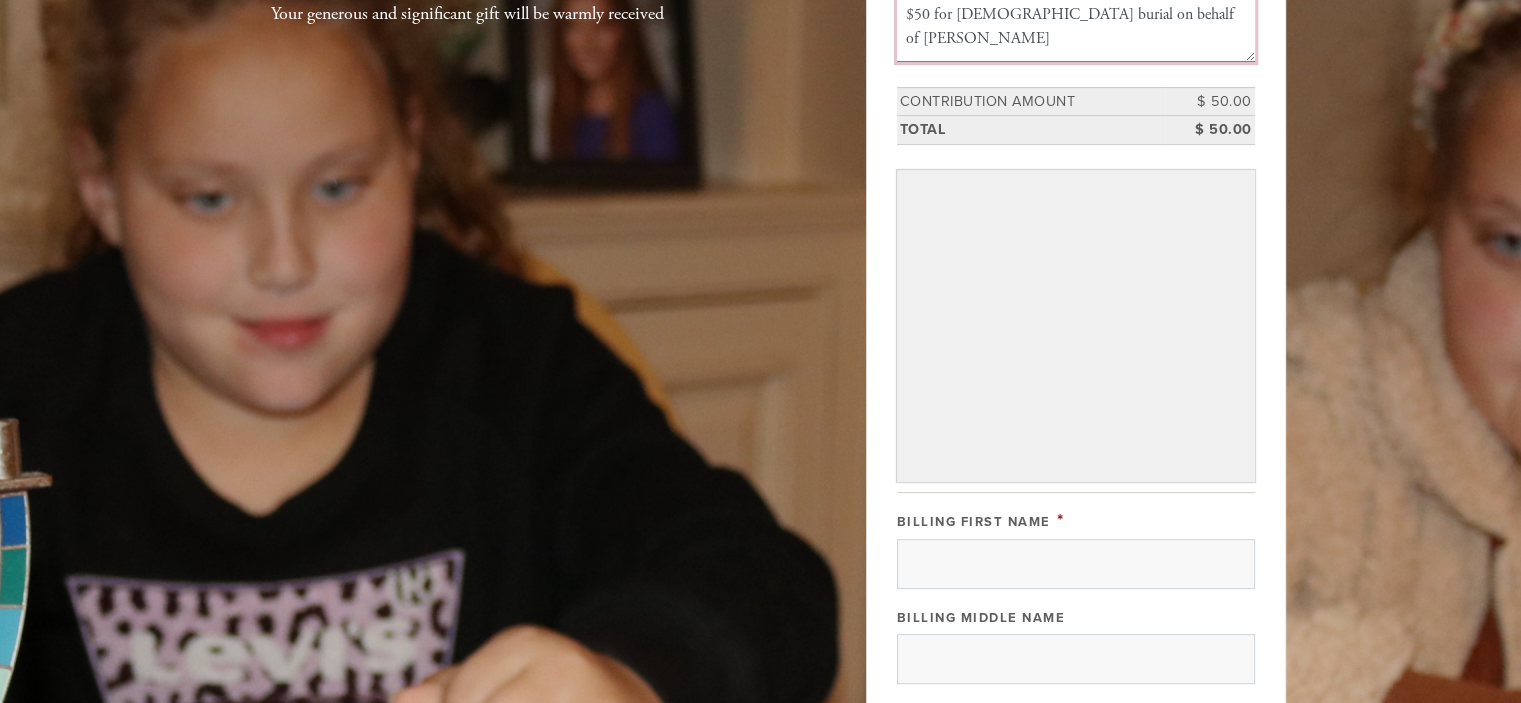 type on "$50 for [DEMOGRAPHIC_DATA] burial on behalf of [PERSON_NAME]" 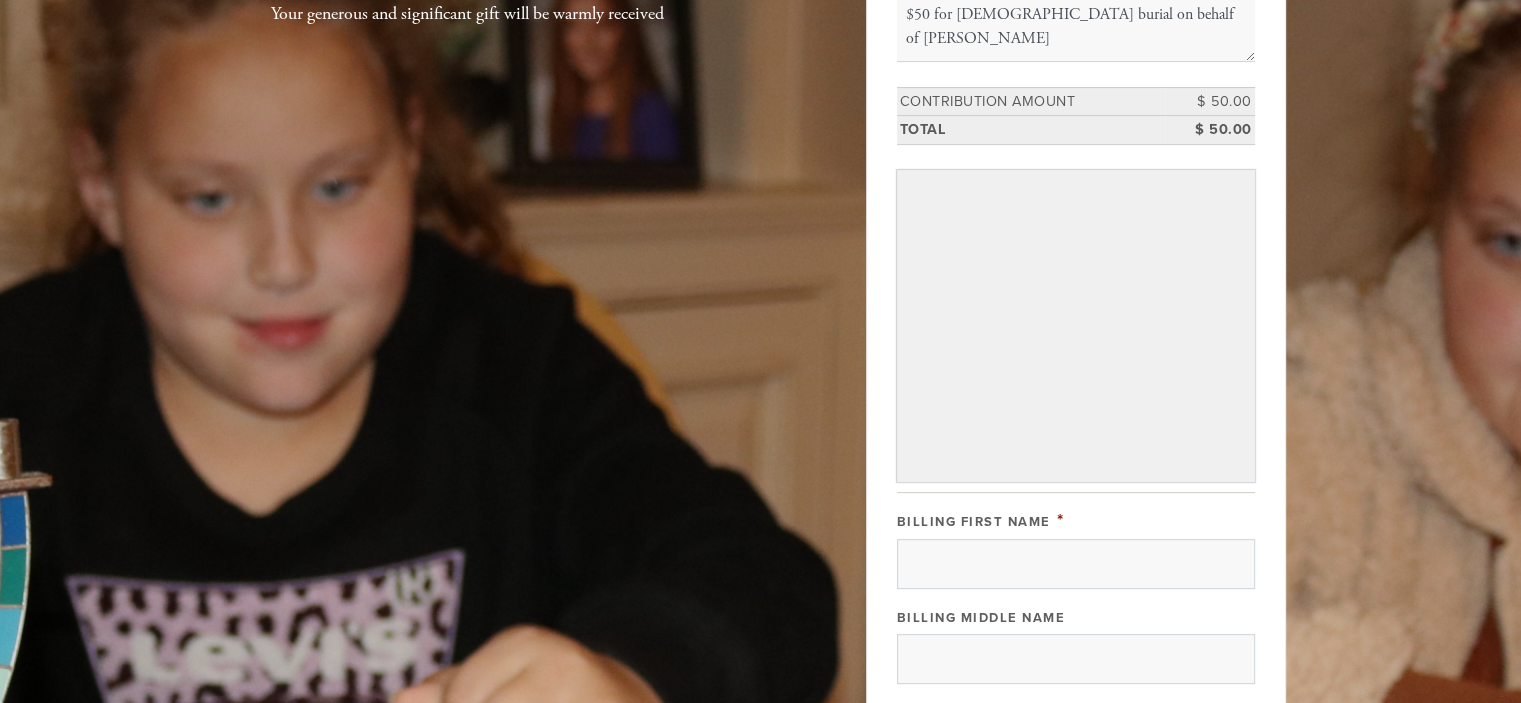 click on "Thank you for logging on!
Bless the [DEMOGRAPHIC_DATA] of [GEOGRAPHIC_DATA][US_STATE]
Your generous and significant gift will be warmly received
Payment 2 /2
Credit card
[GEOGRAPHIC_DATA]
Payment Processor
Pay Later
Credit Card
PayPal
First Name
[PERSON_NAME] Name
[PERSON_NAME]
Email  *
[EMAIL_ADDRESS][DOMAIN_NAME]
Write a note
Message or dedication
$50 for [DEMOGRAPHIC_DATA] burial on behalf of [PERSON_NAME]" at bounding box center (761, 467) 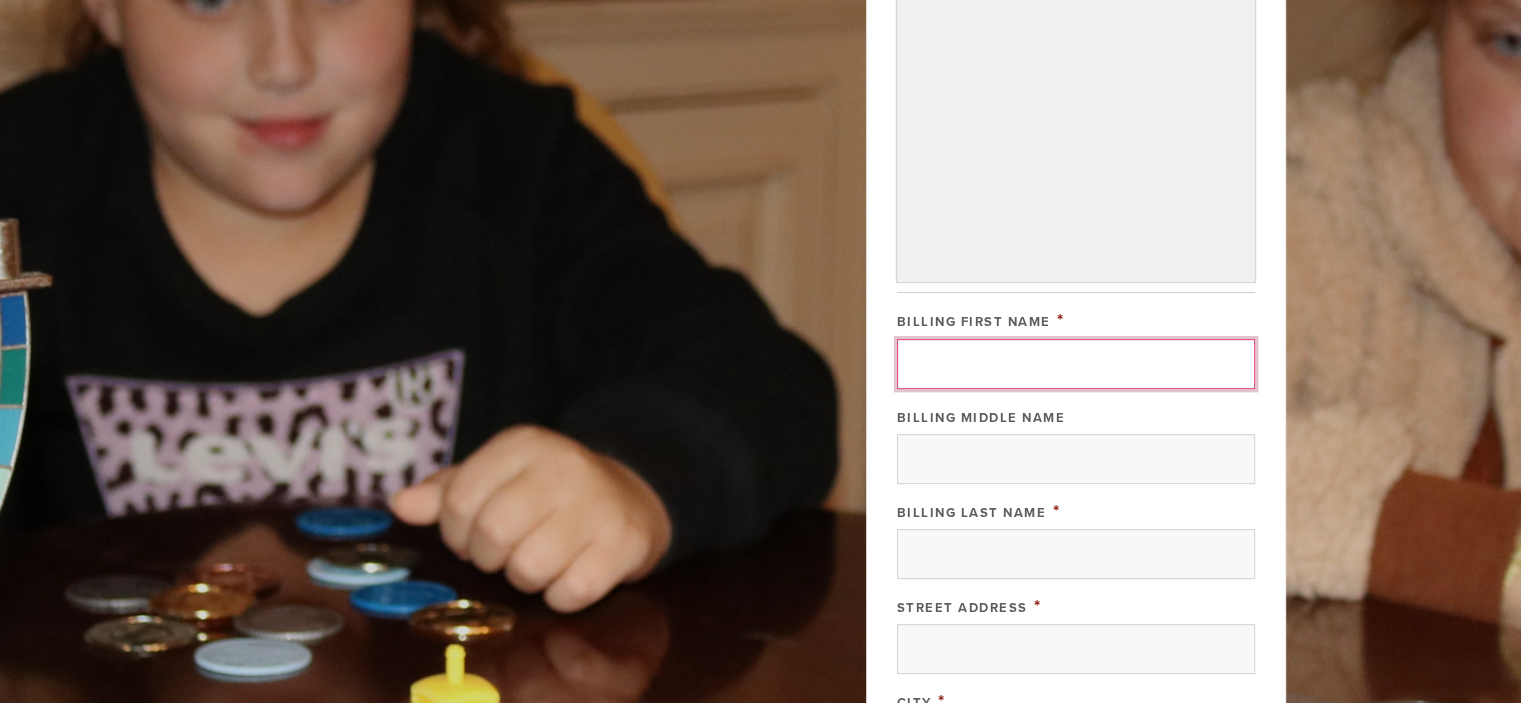 click on "Billing First Name" at bounding box center [1076, 364] 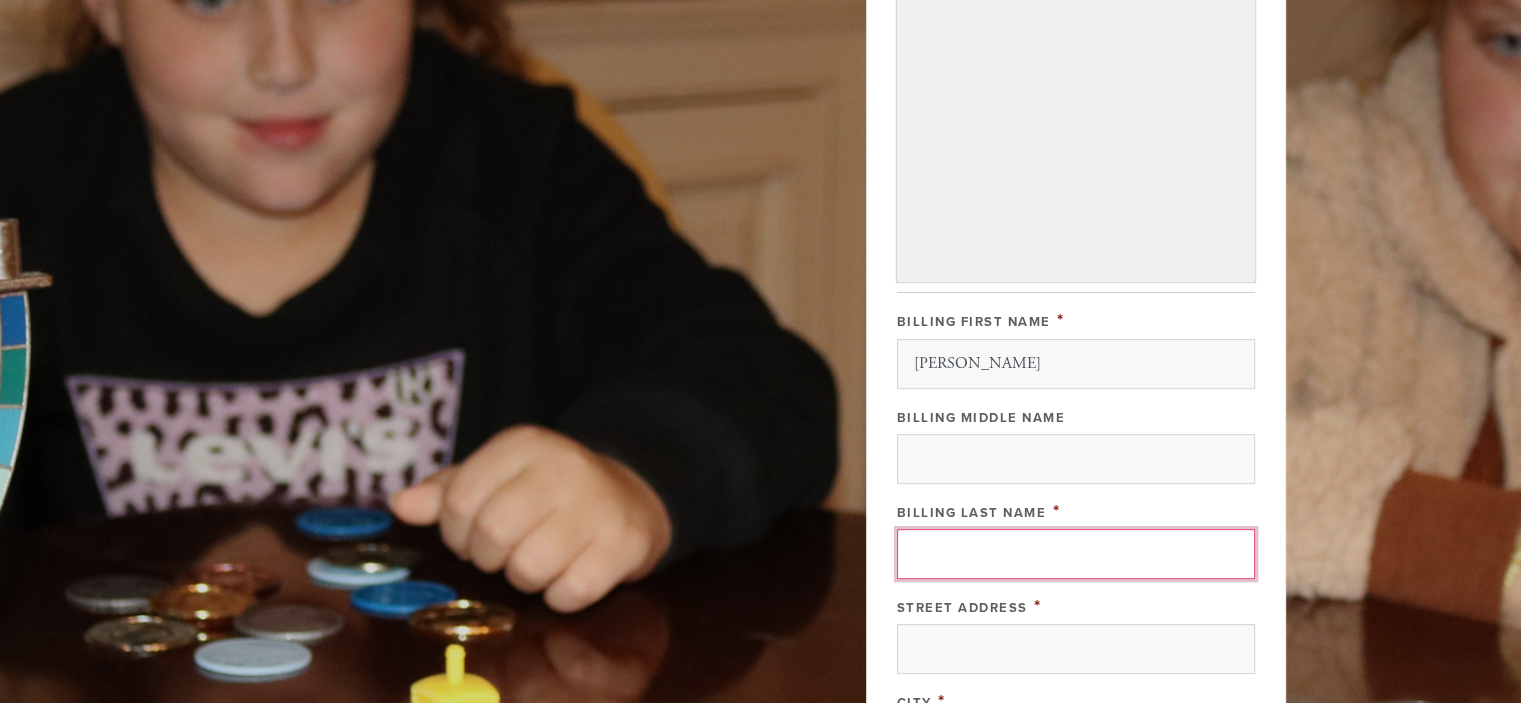 type on "[PERSON_NAME]" 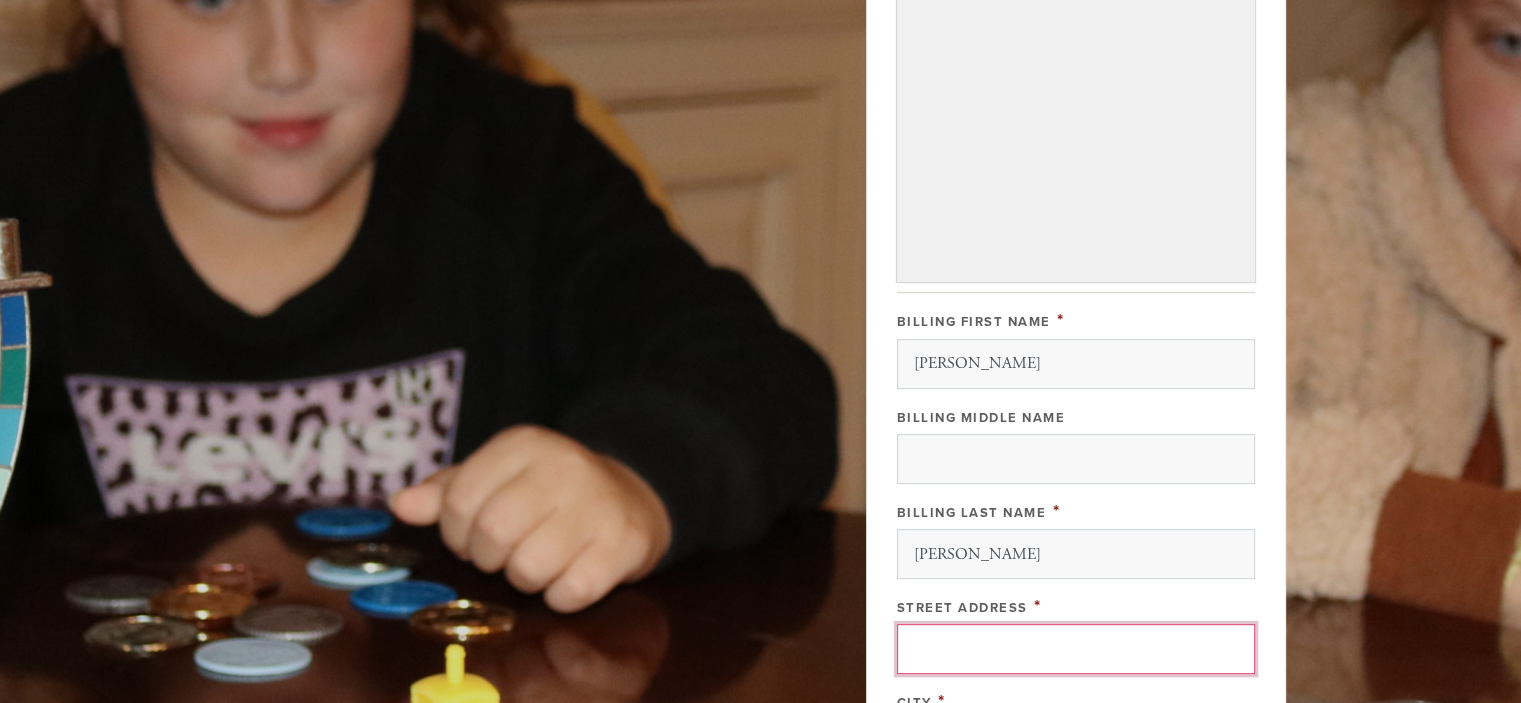 type on "[STREET_ADDRESS]" 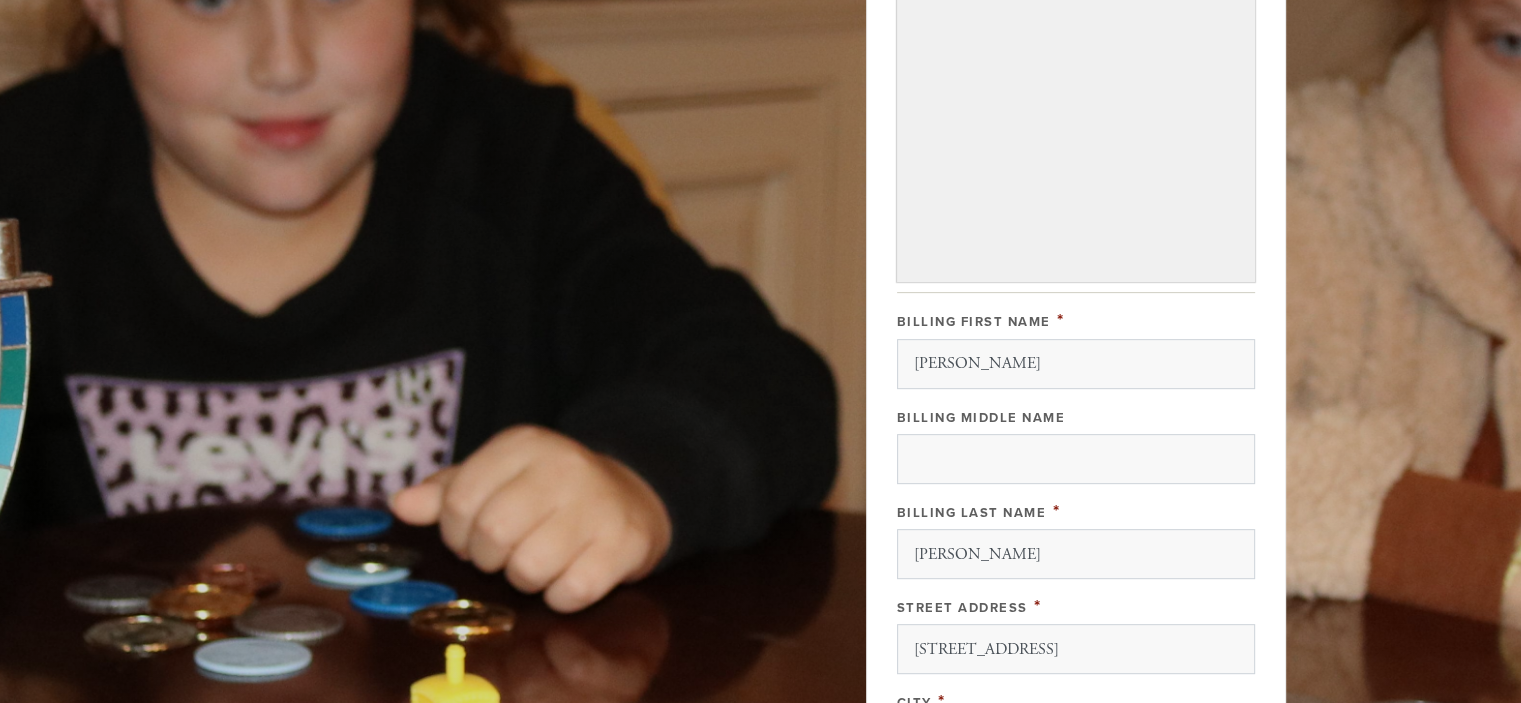 type on "[GEOGRAPHIC_DATA]" 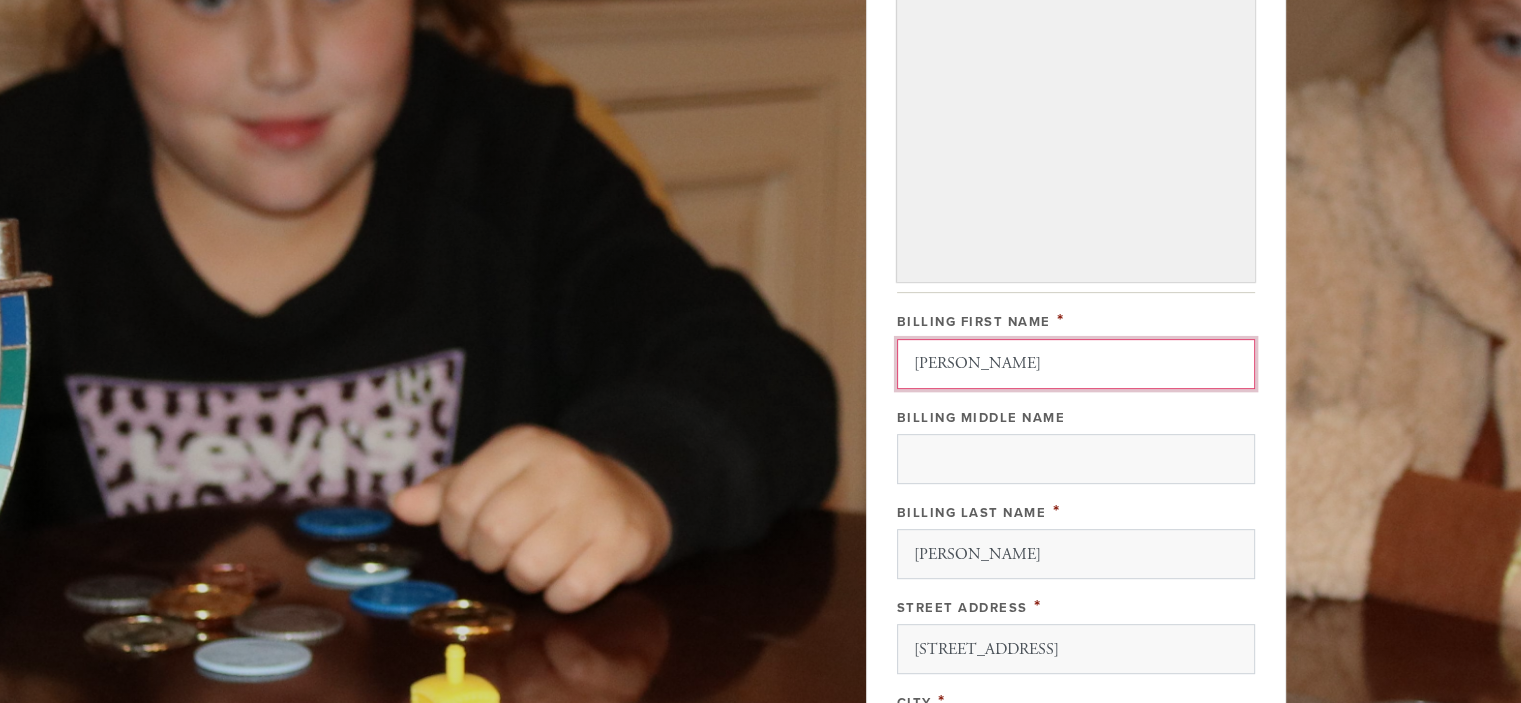 type 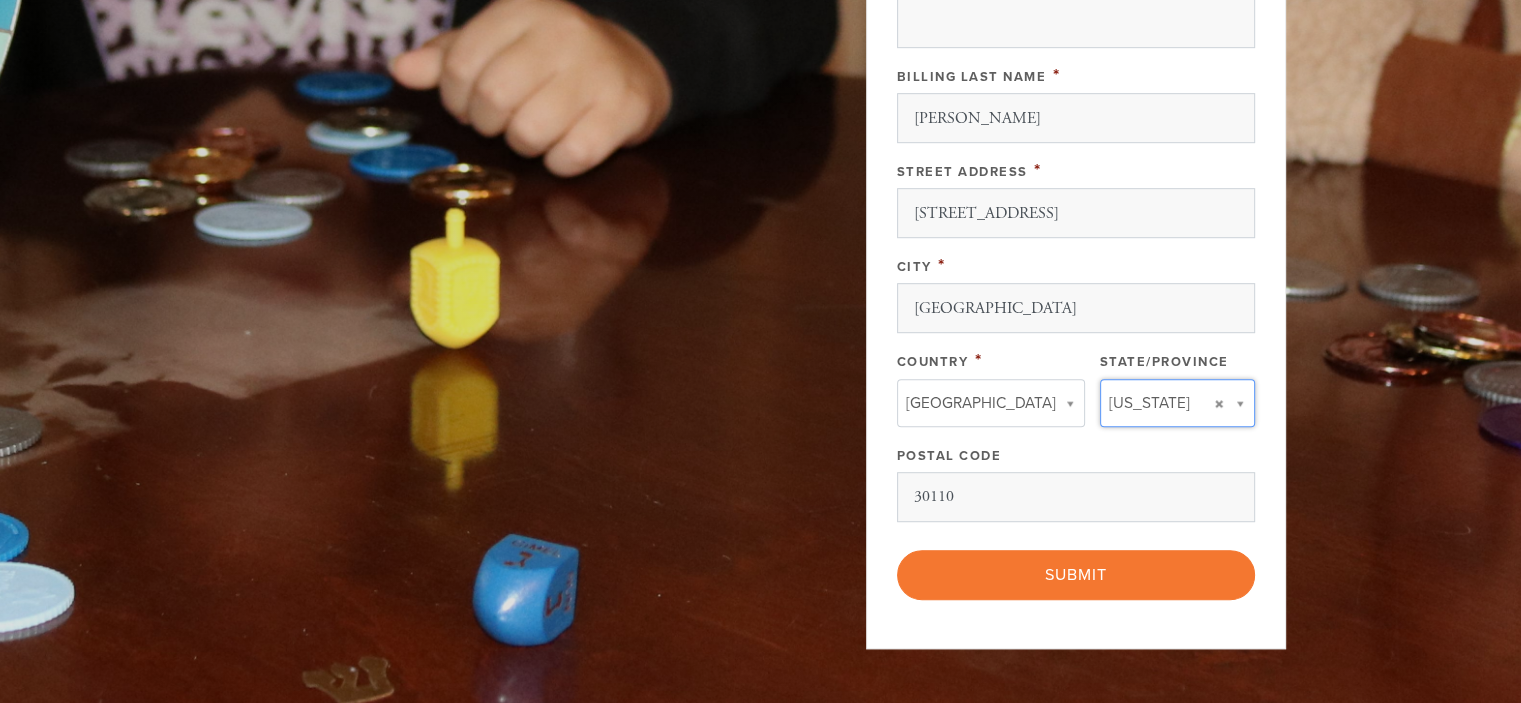 type 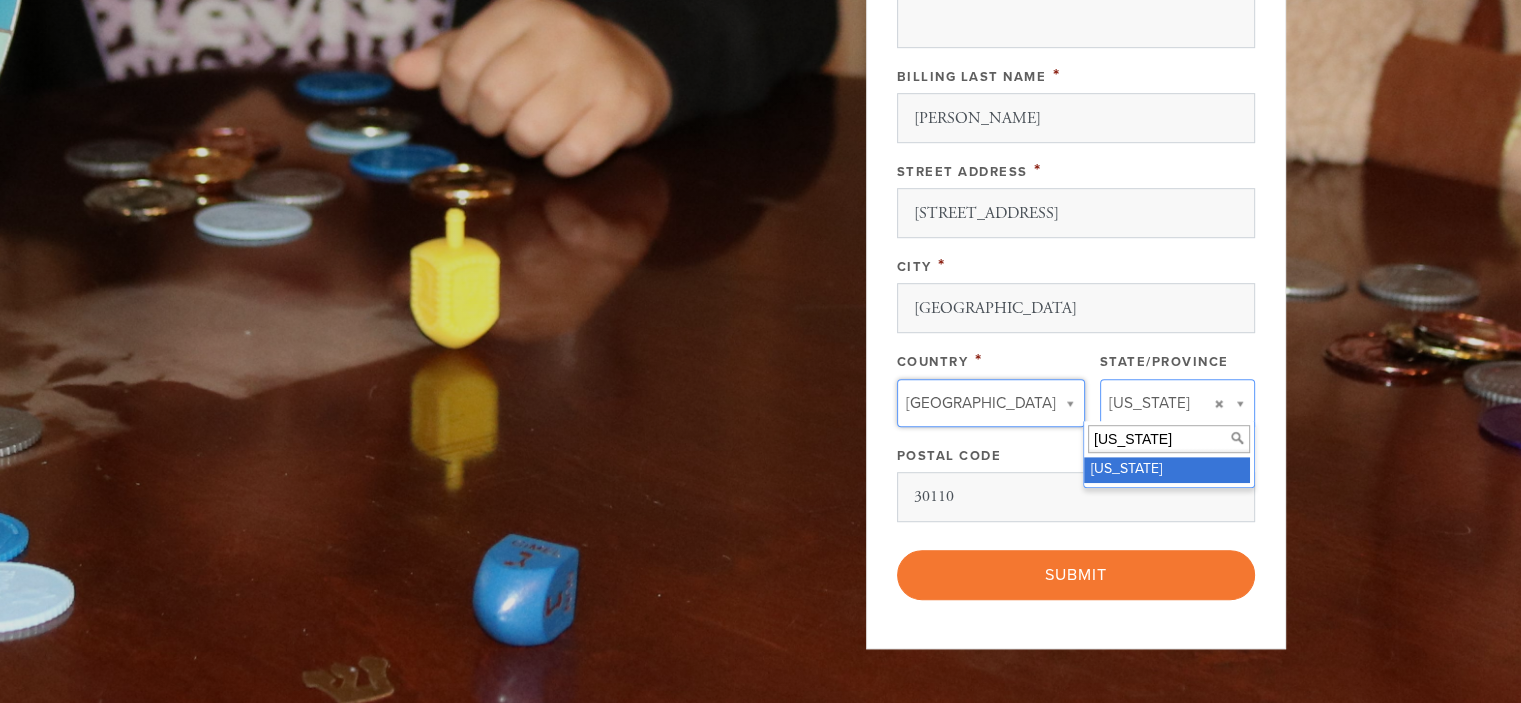 click on "Payment 2 /2
Credit card
[GEOGRAPHIC_DATA]
Payment Processor
Pay Later
Credit Card
PayPal
First Name
[PERSON_NAME] Name
[PERSON_NAME]
Email  *
[EMAIL_ADDRESS][DOMAIN_NAME]
Write a note
Message or dedication
$50 for [DEMOGRAPHIC_DATA] burial on behalf of [PERSON_NAME]
Number of Installments
1
Donate Page
Contribution Amount $ 50.00
Total $ 50.00
Process a new card Use Card on File
Use a new card for this payment. This card will not be saved unless it is for recurring charges.
Billing Name and Address
Billing First Name
*
[PERSON_NAME]" at bounding box center (1076, -184) 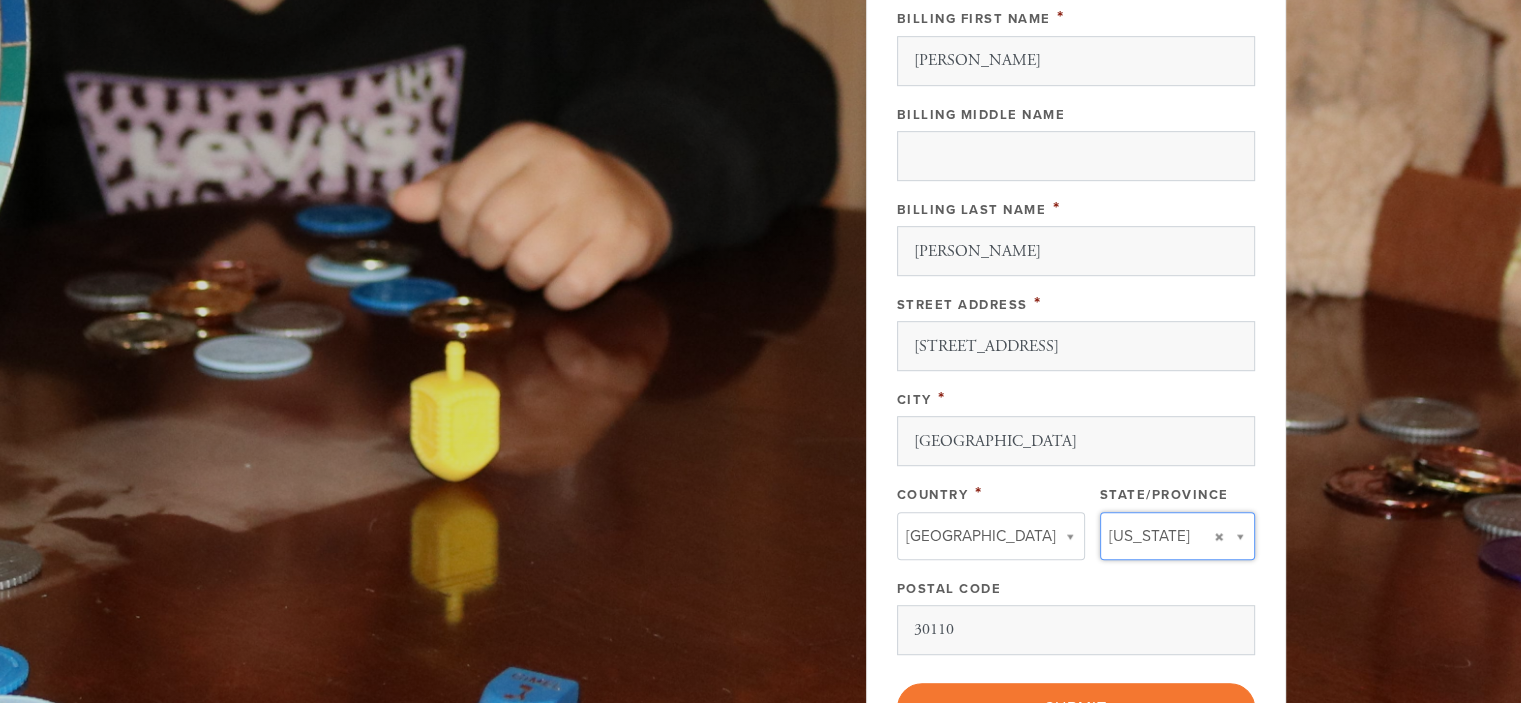 scroll, scrollTop: 1136, scrollLeft: 0, axis: vertical 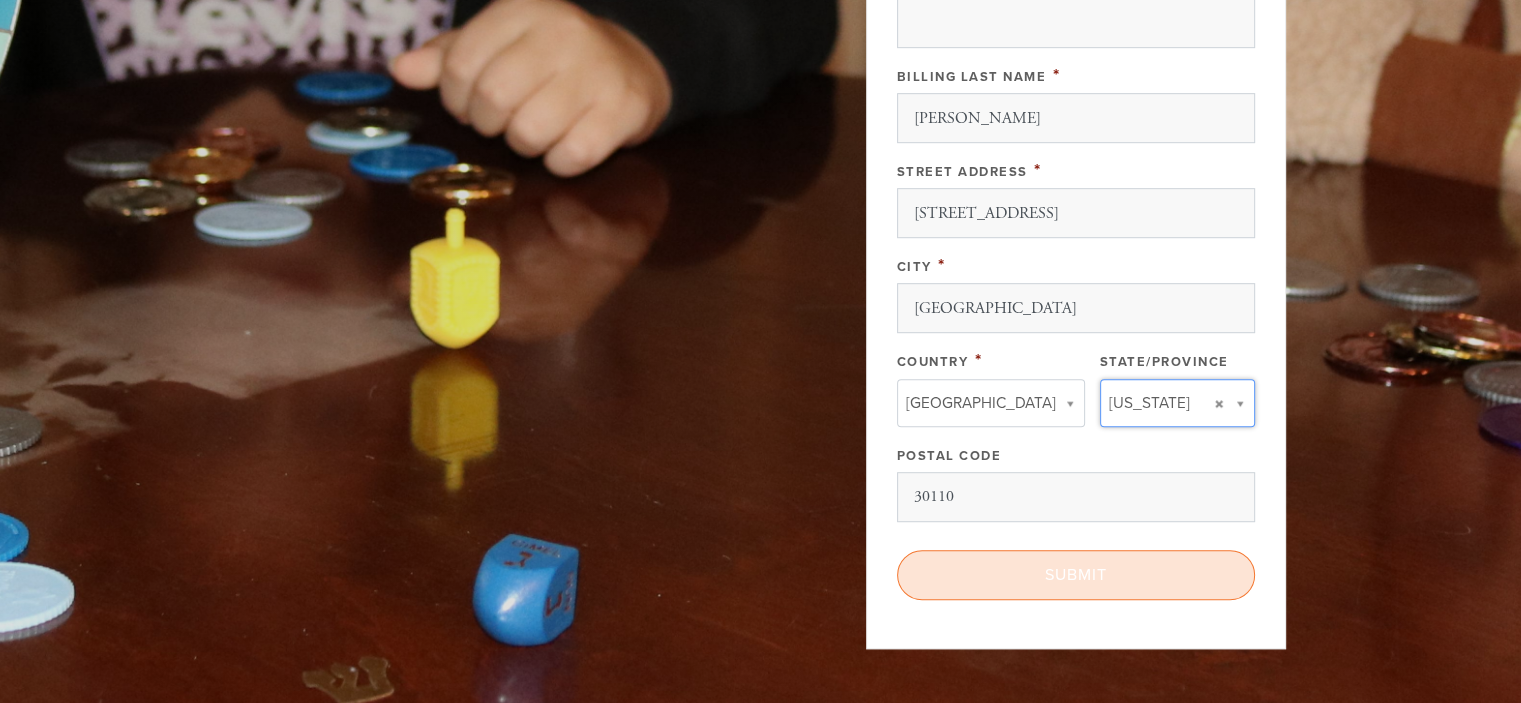 click on "Submit" at bounding box center (1076, 575) 